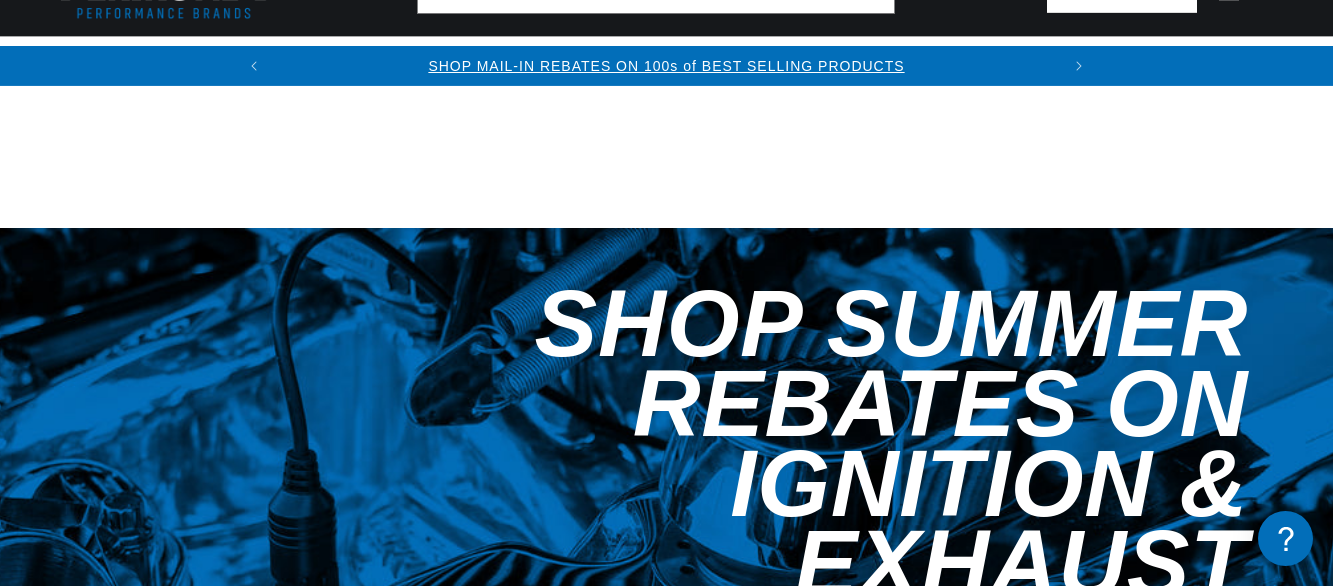 scroll, scrollTop: 612, scrollLeft: 0, axis: vertical 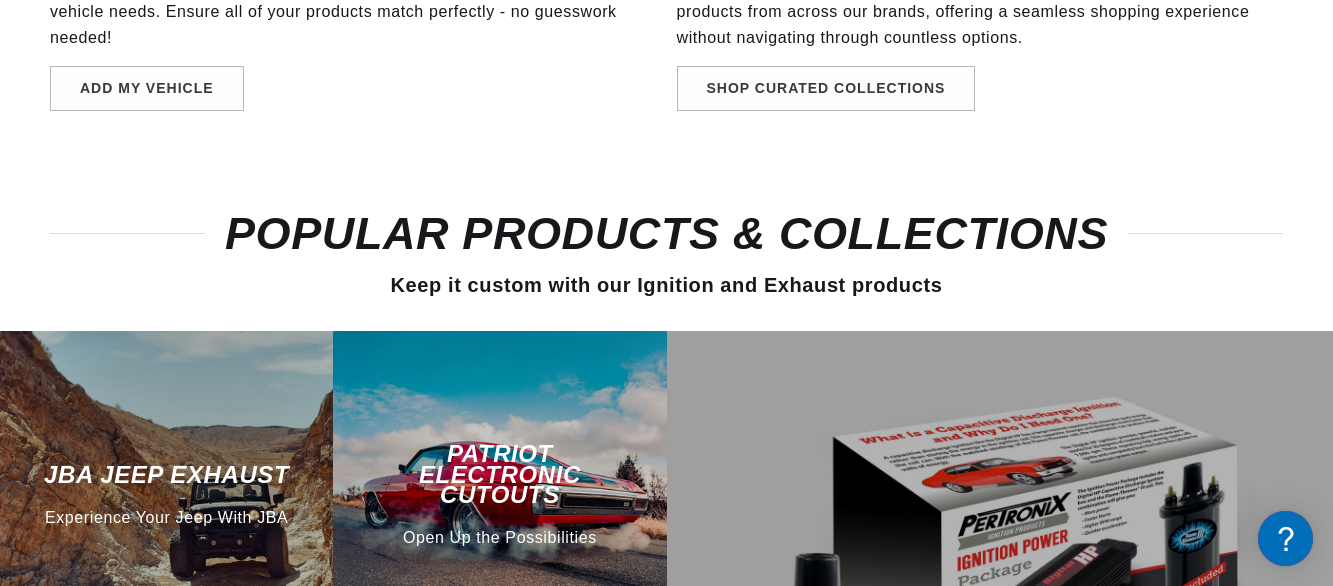 click on "Patriot Electronic Cutouts" at bounding box center (499, 474) 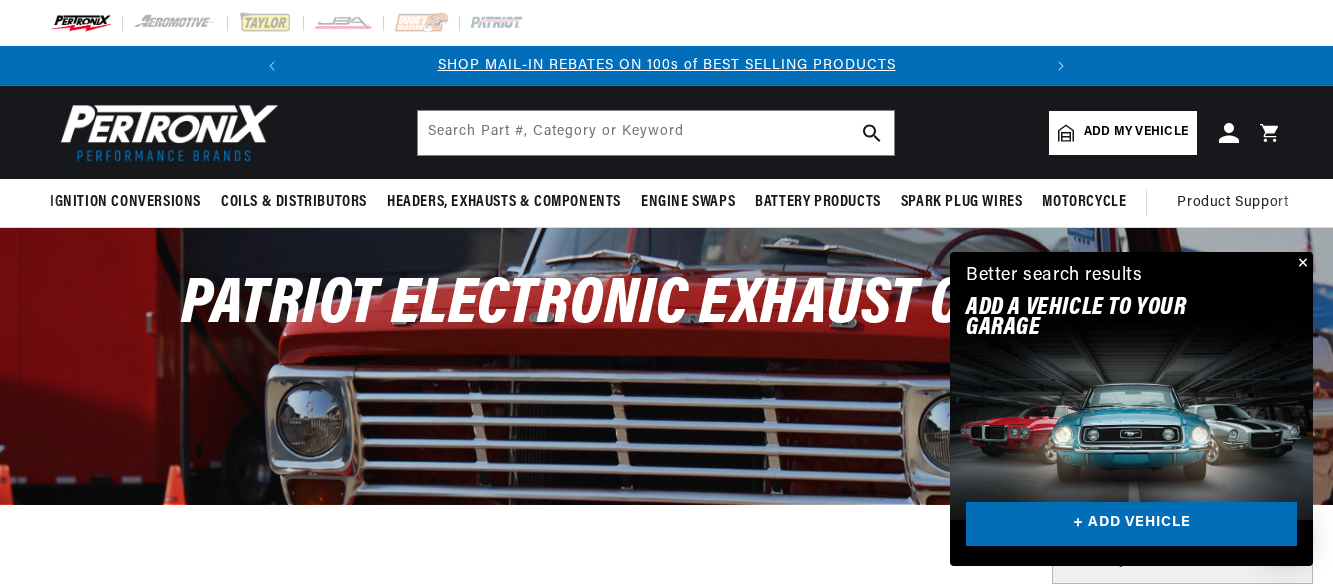 scroll, scrollTop: 0, scrollLeft: 0, axis: both 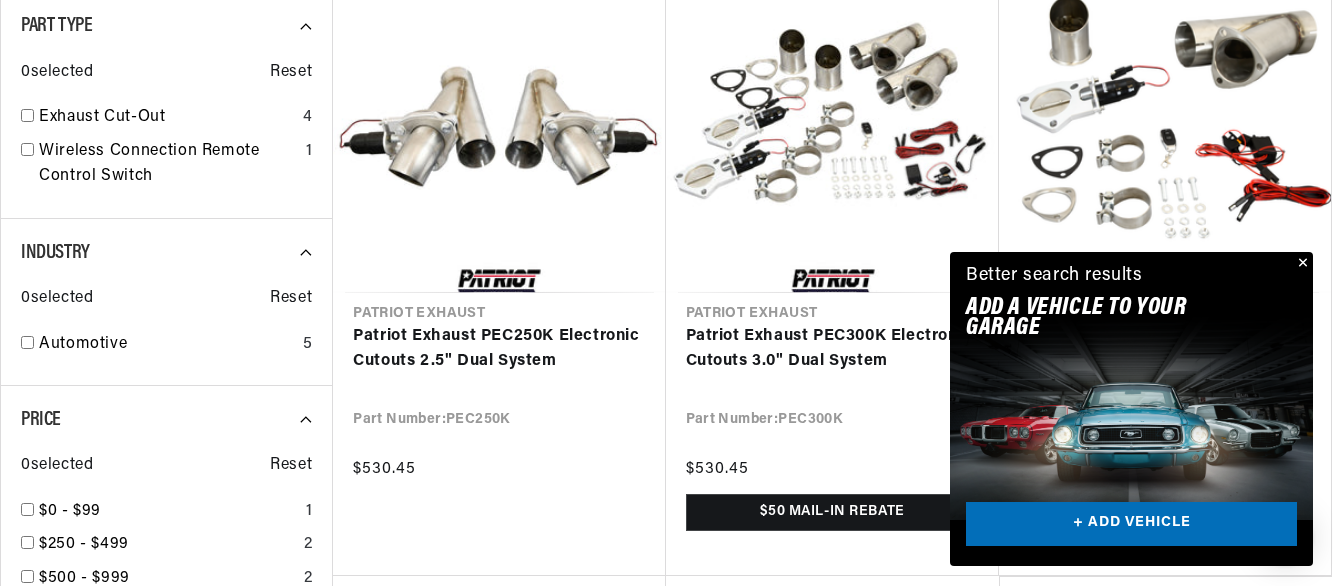 click at bounding box center (1301, 264) 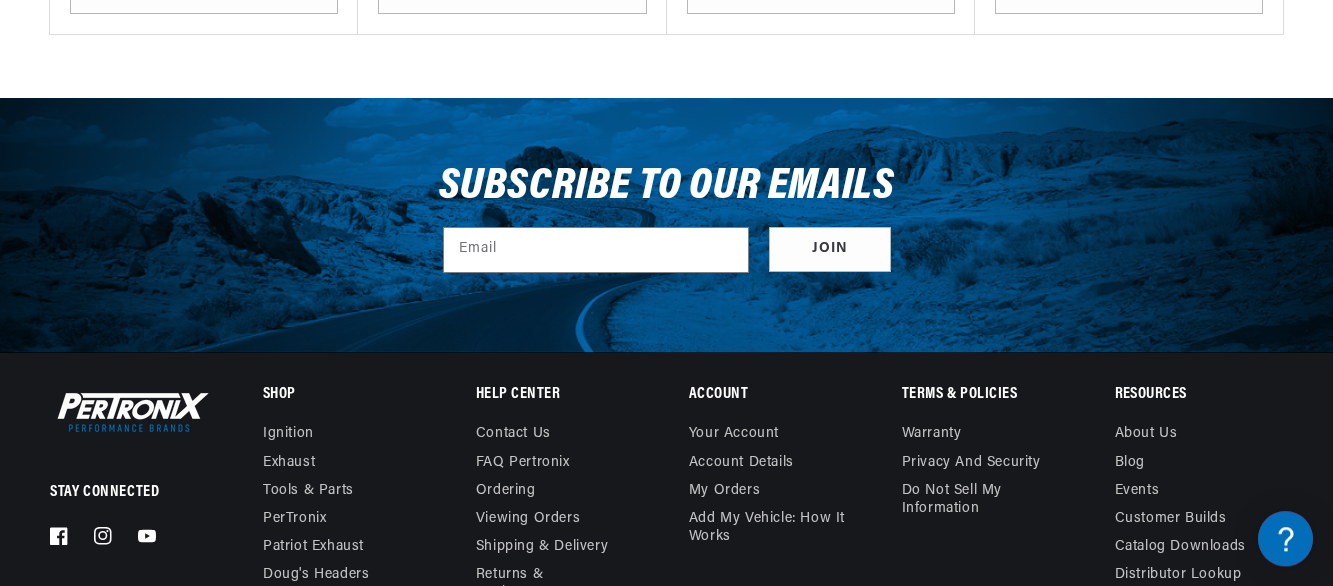 scroll, scrollTop: 3468, scrollLeft: 0, axis: vertical 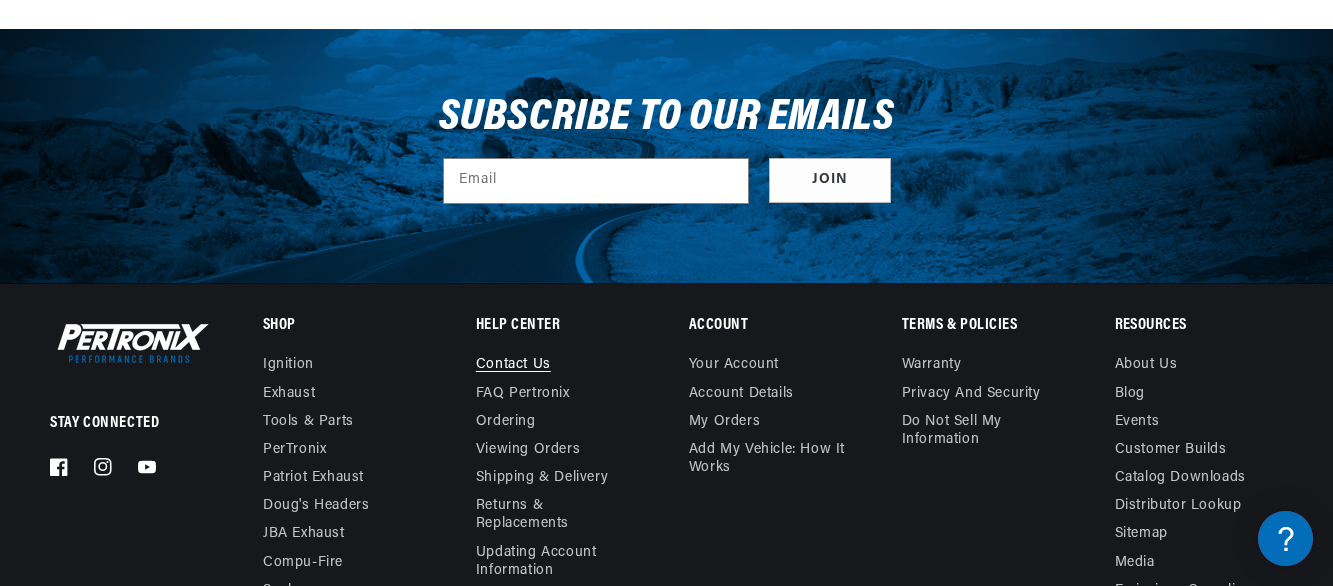 click on "Contact us" at bounding box center [513, 367] 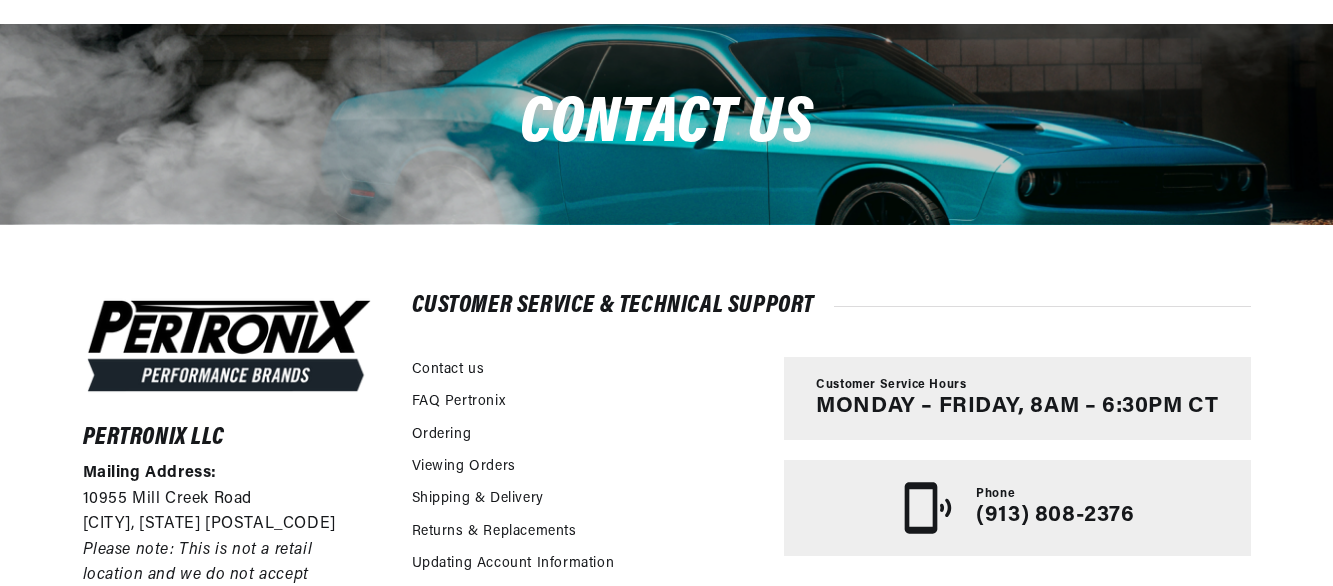 scroll, scrollTop: 408, scrollLeft: 0, axis: vertical 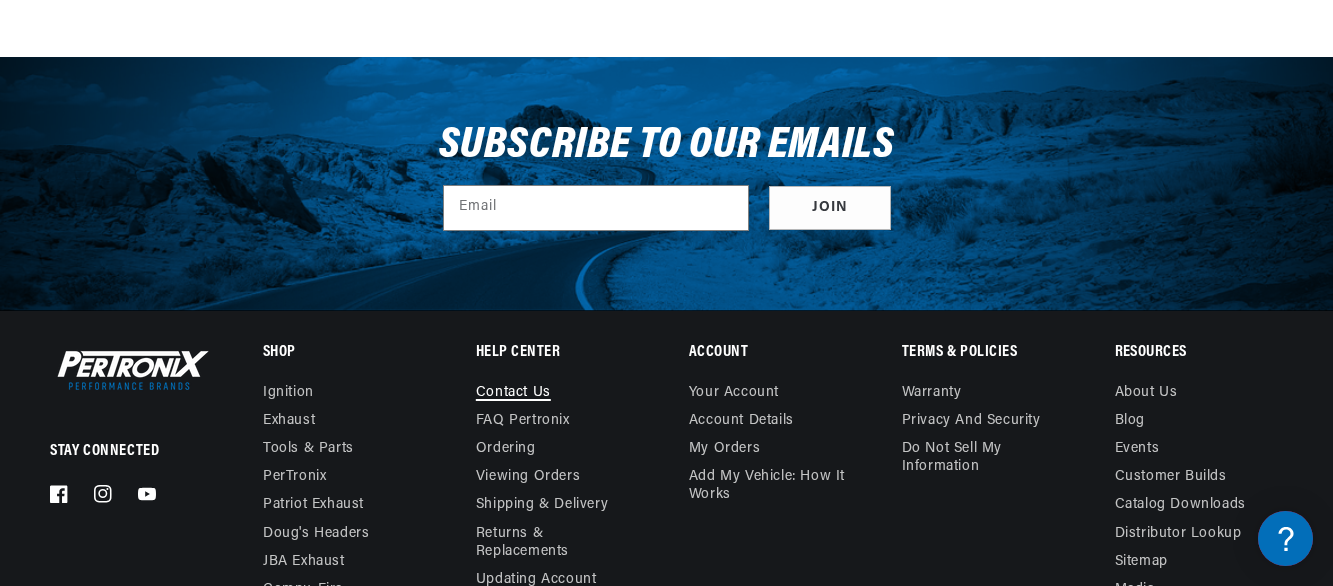 click on "Contact us" at bounding box center (513, 395) 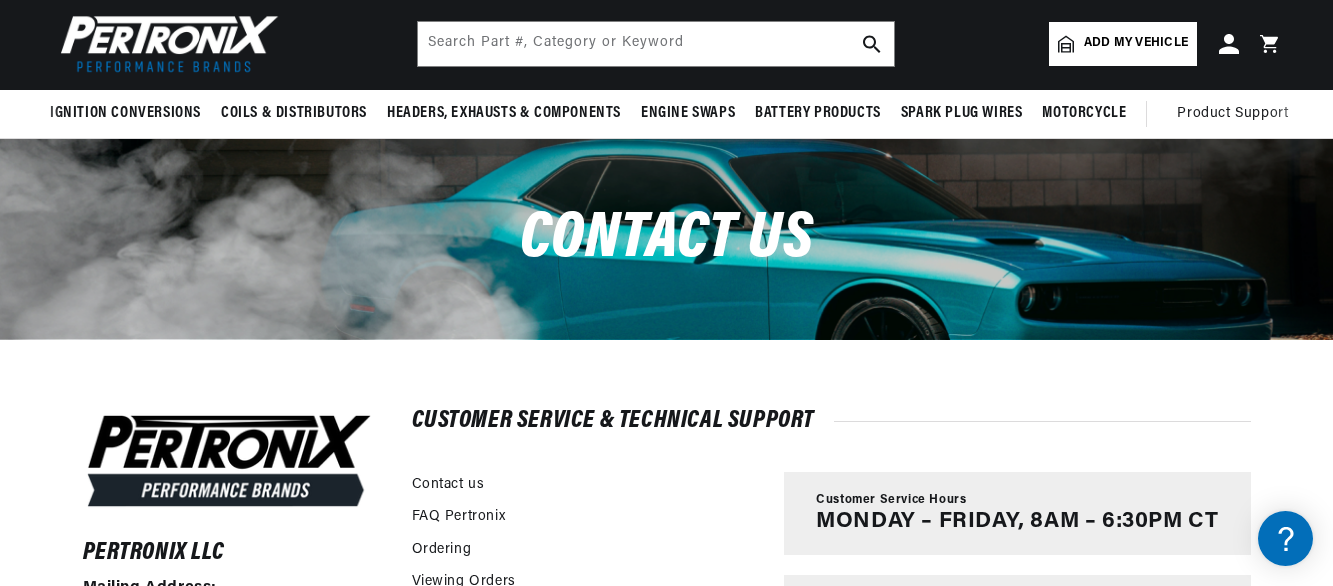 scroll, scrollTop: 204, scrollLeft: 0, axis: vertical 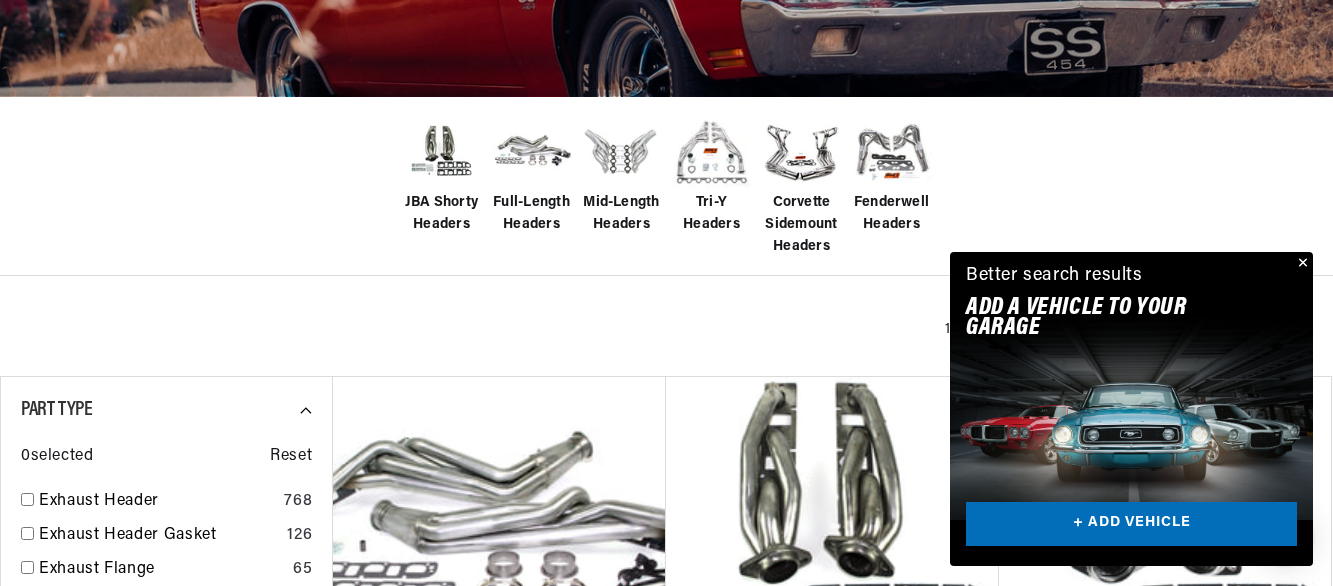 click at bounding box center [1301, 264] 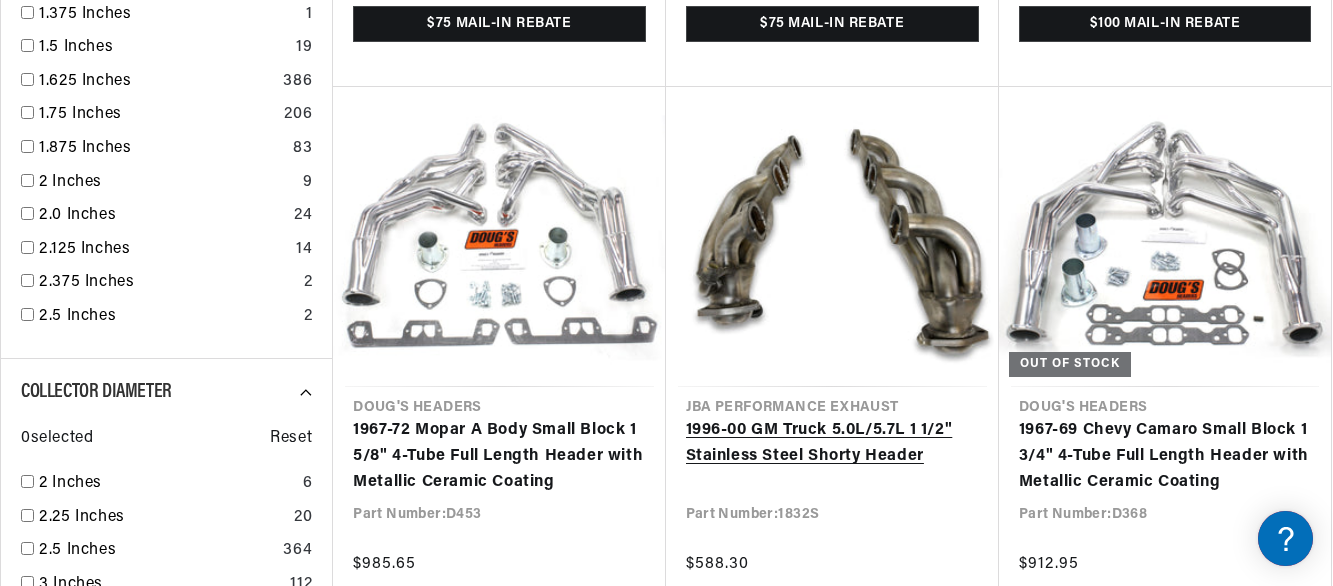 scroll, scrollTop: 2573, scrollLeft: 0, axis: vertical 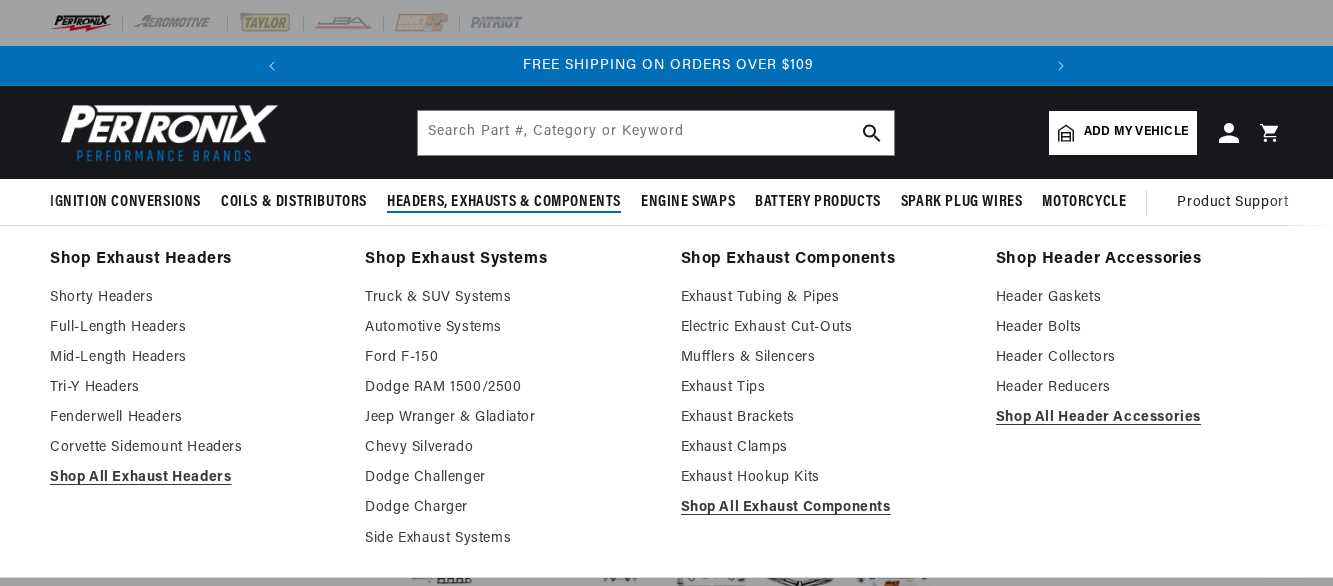 click on "Headers, Exhausts & Components" at bounding box center [504, 202] 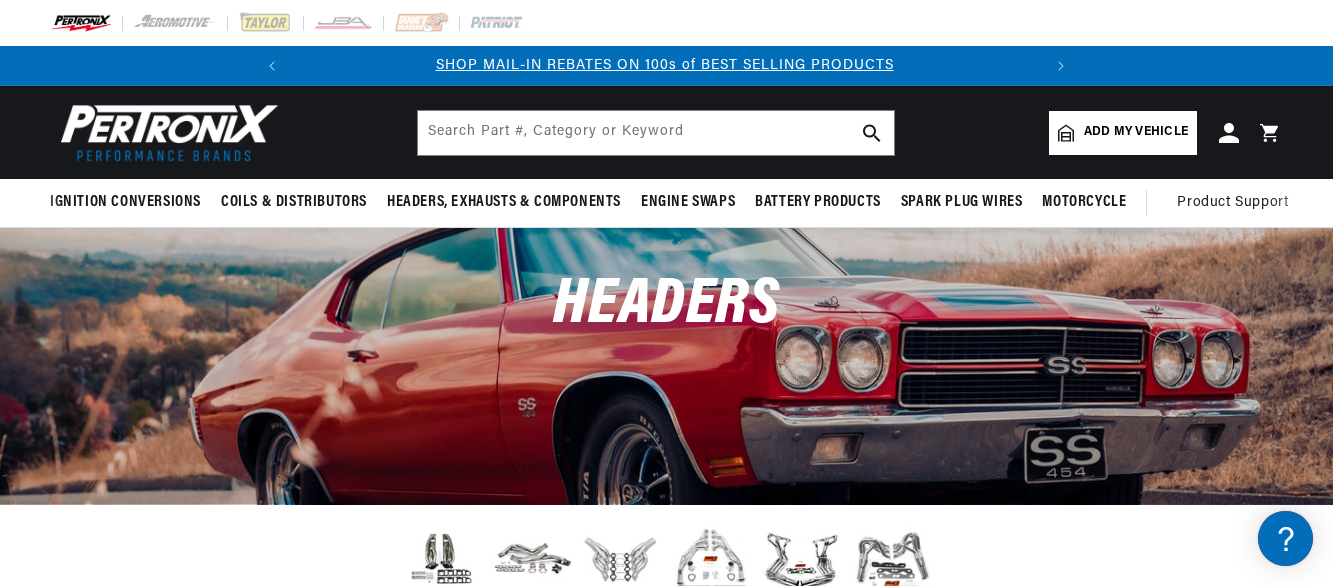 scroll, scrollTop: 0, scrollLeft: 0, axis: both 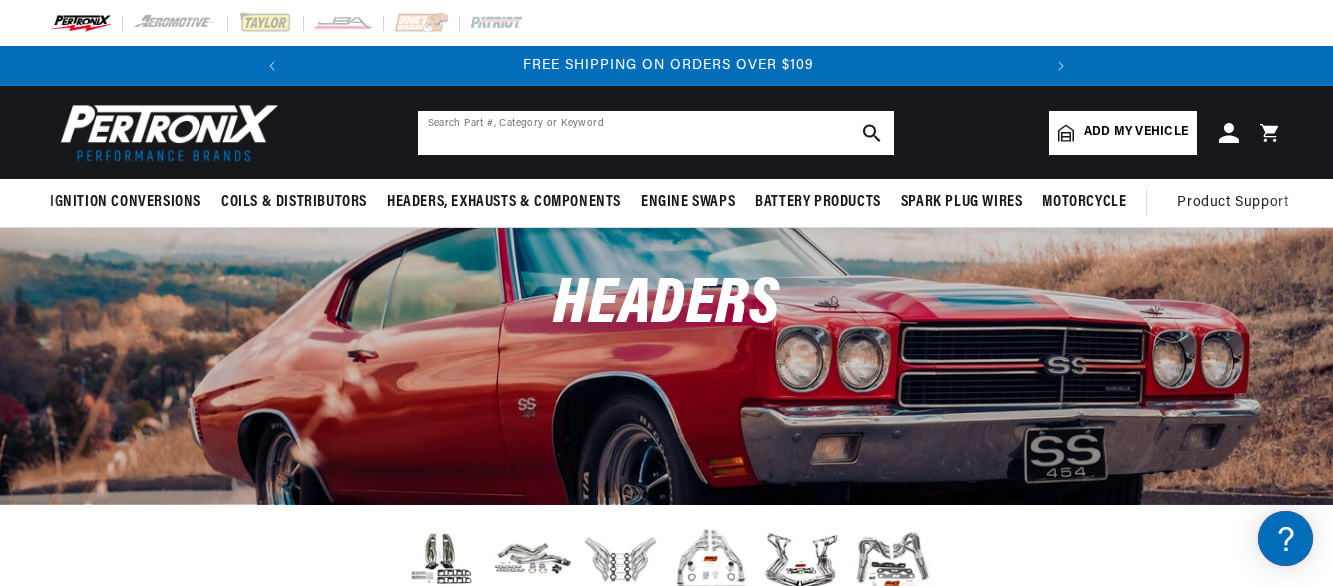 click at bounding box center (656, 133) 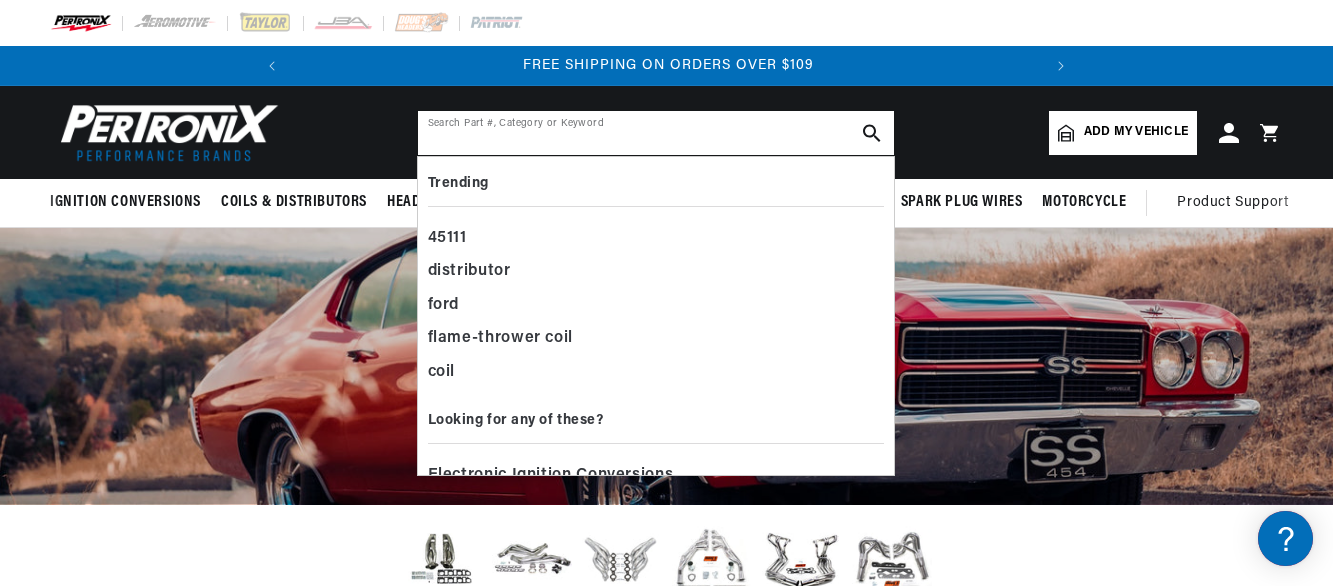 scroll 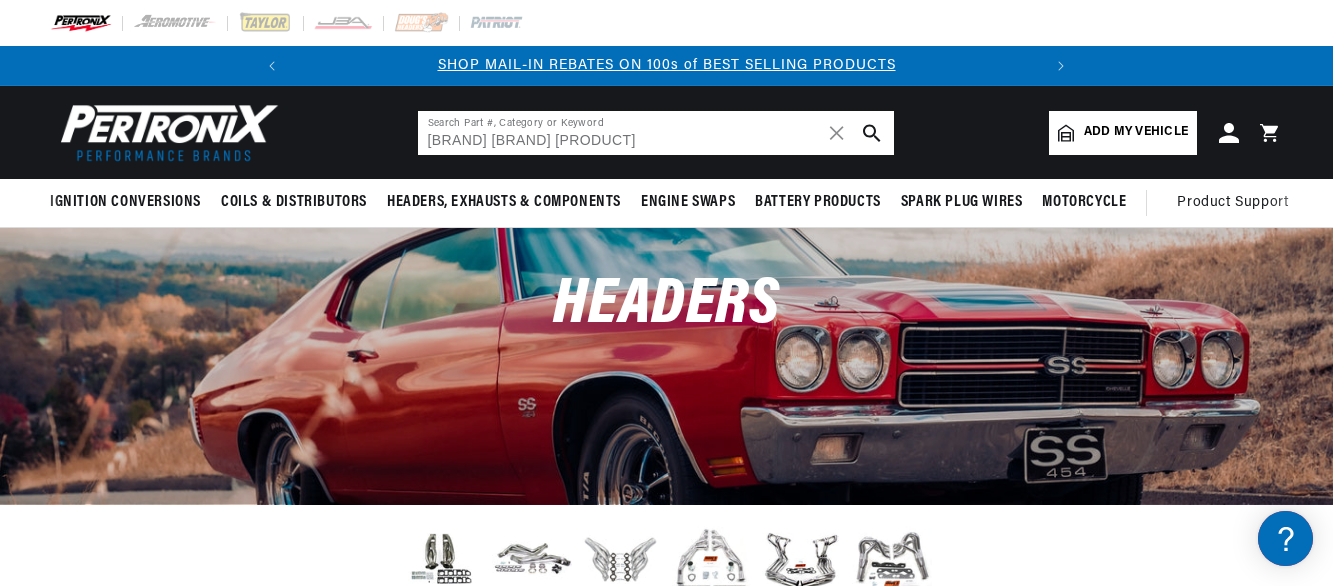 type on "Doug Thorley exhaust cut outs" 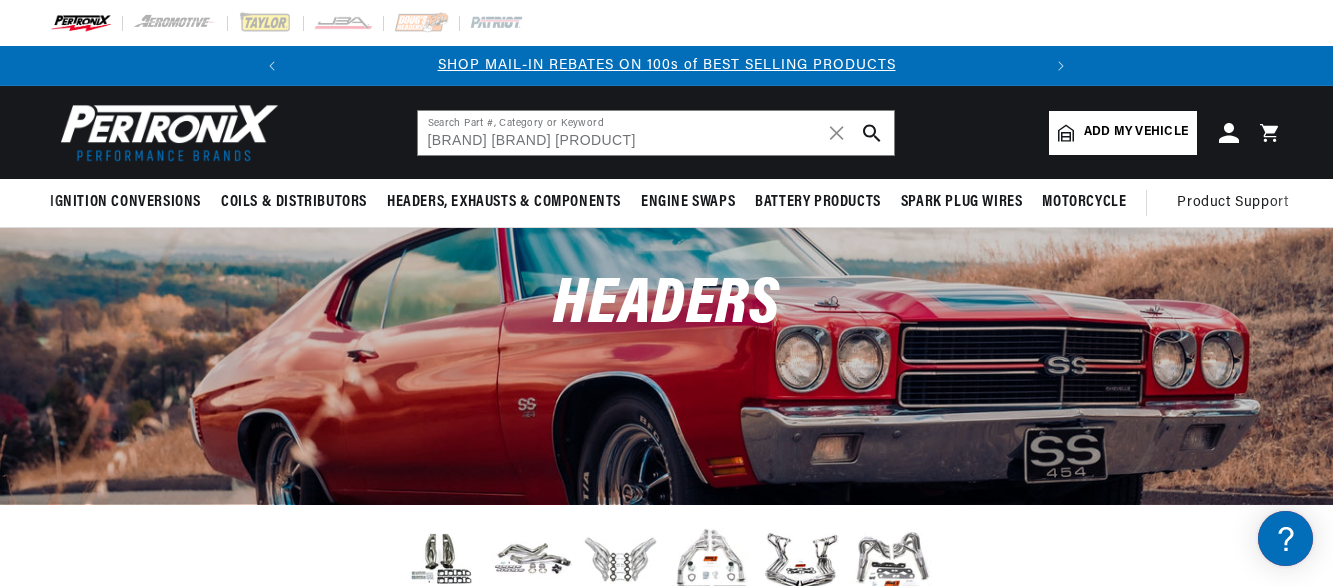 click 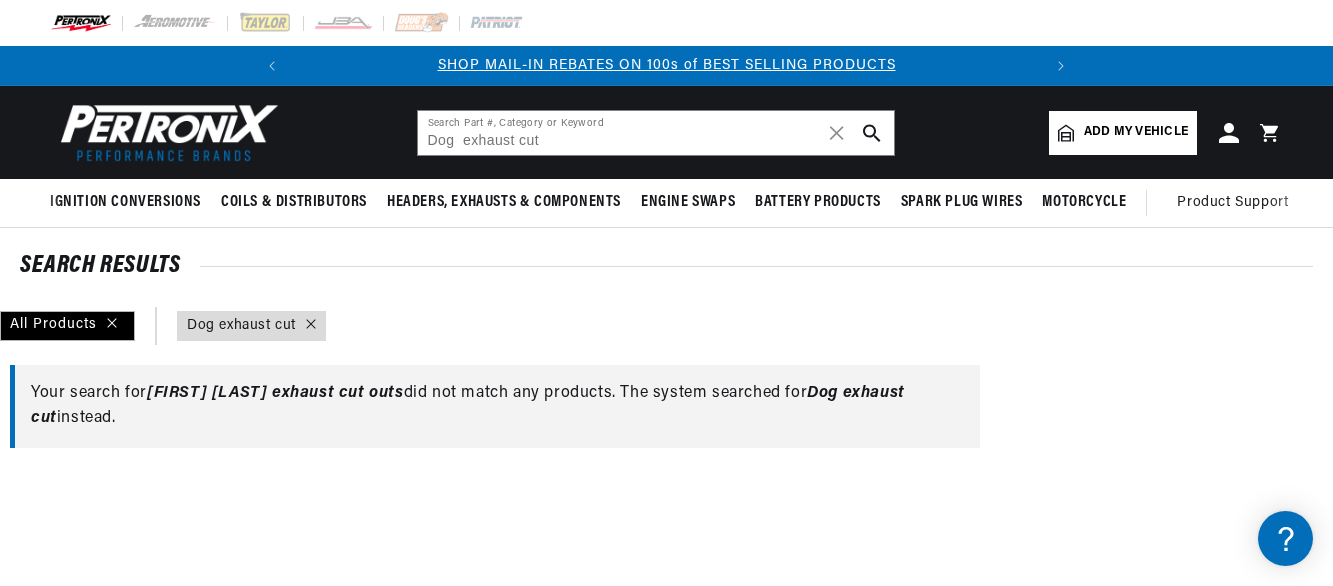 scroll, scrollTop: 0, scrollLeft: 0, axis: both 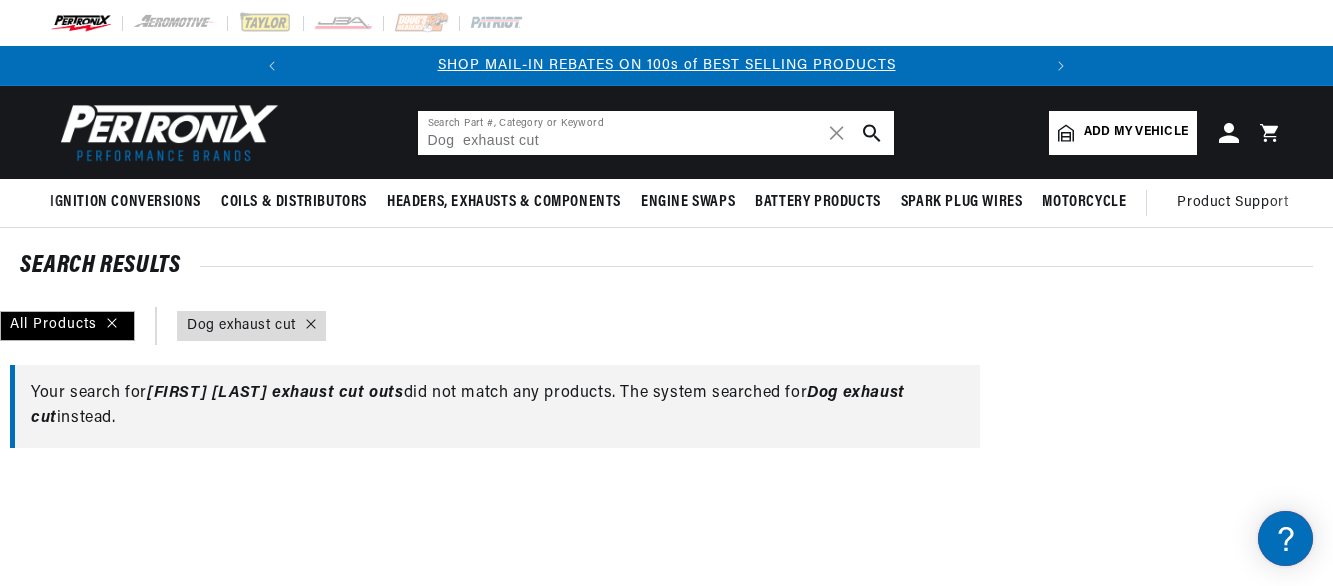 click on "Dog  exhaust cut" at bounding box center (656, 133) 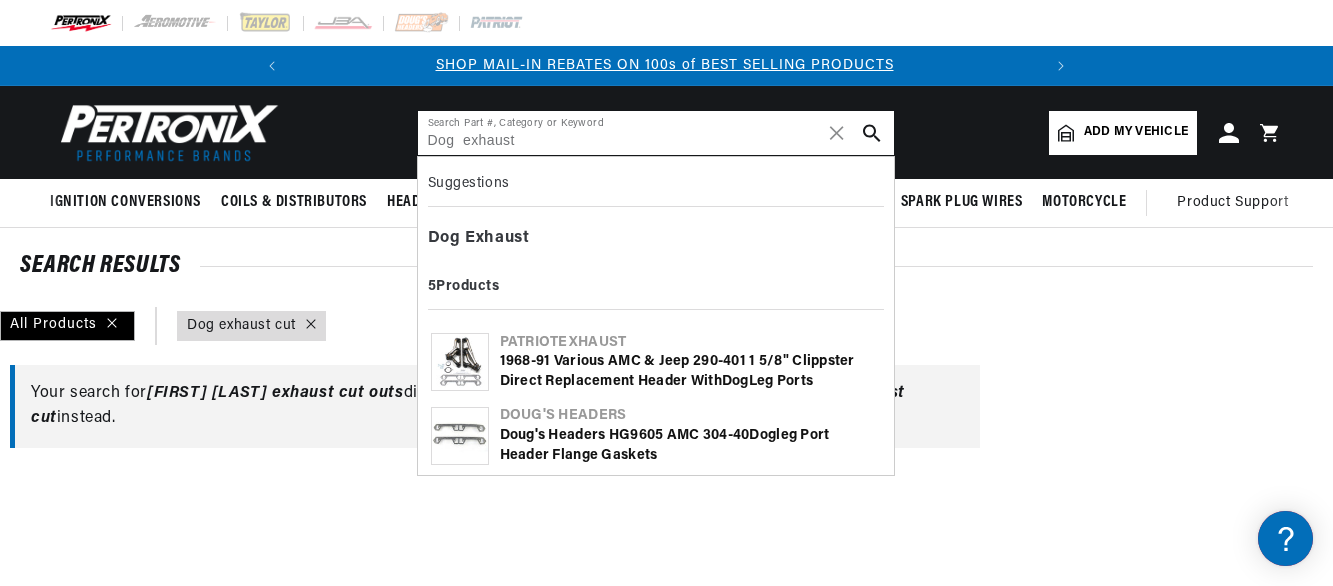 scroll, scrollTop: 0, scrollLeft: 0, axis: both 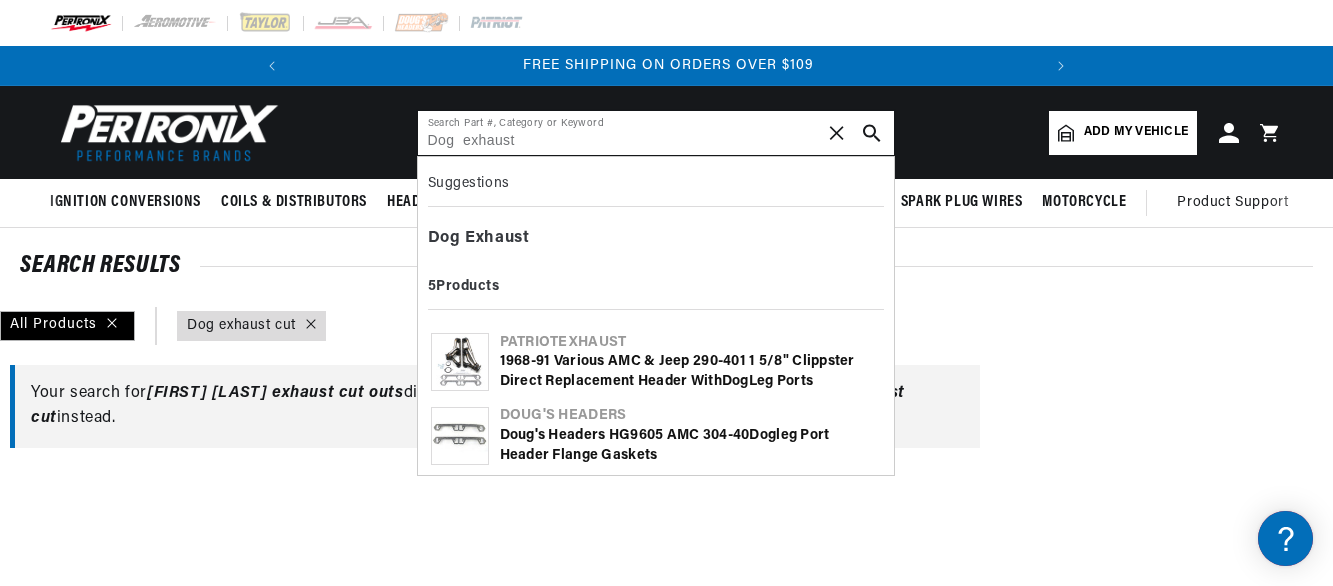 type on "Dog  exhaust" 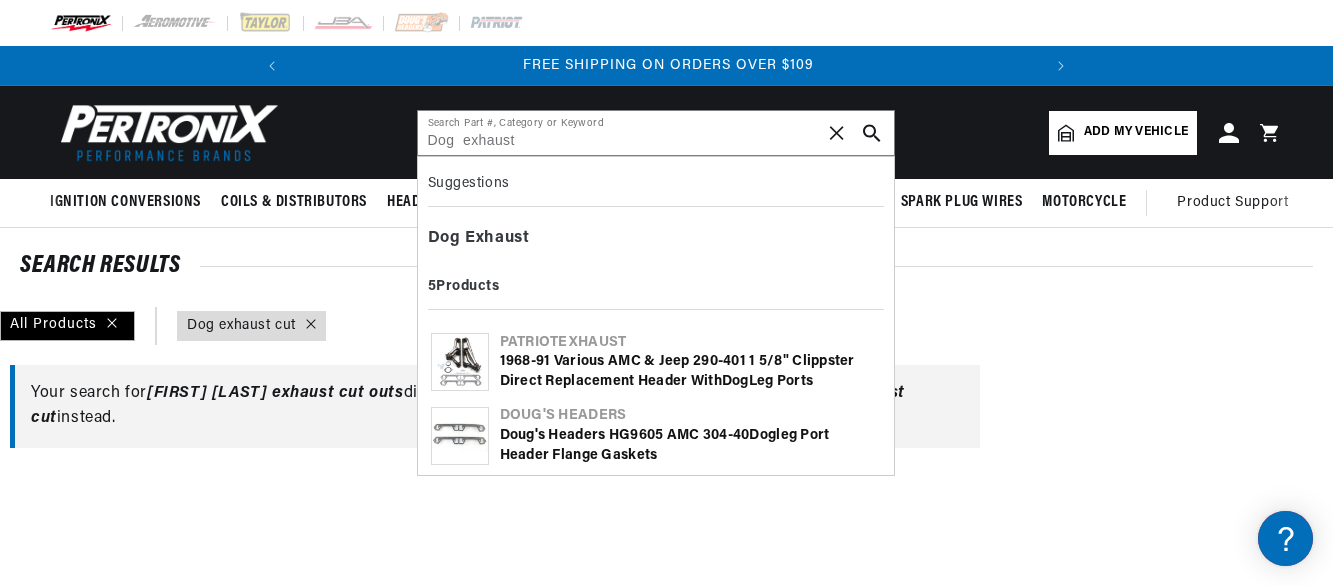 click on "✕" at bounding box center (837, 133) 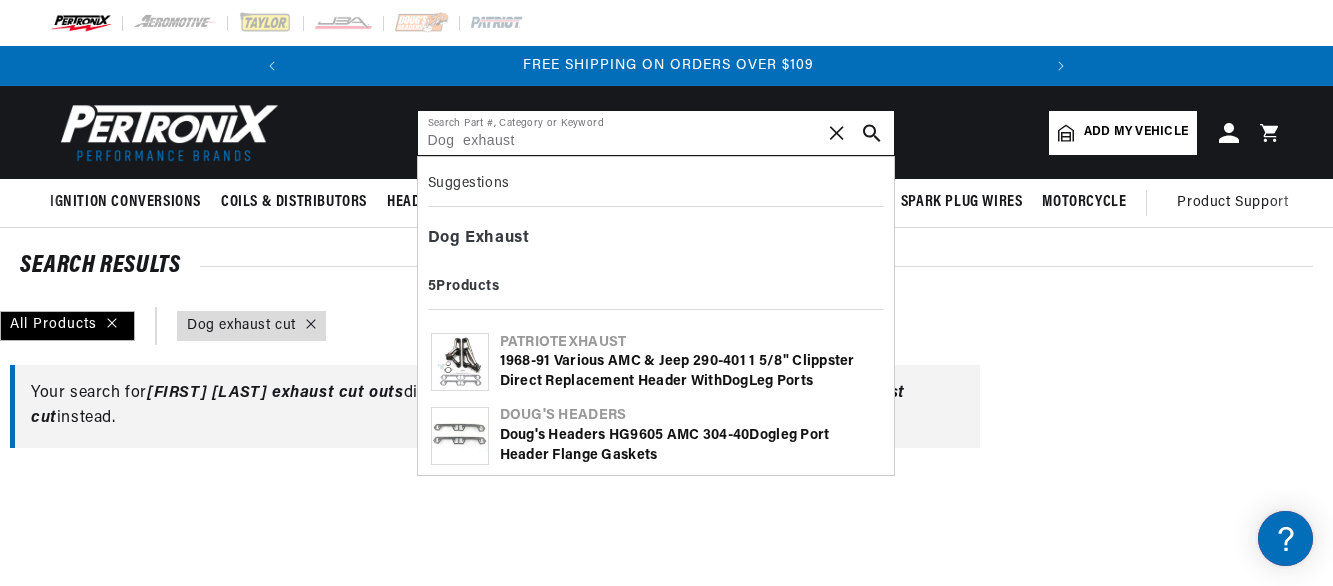 type 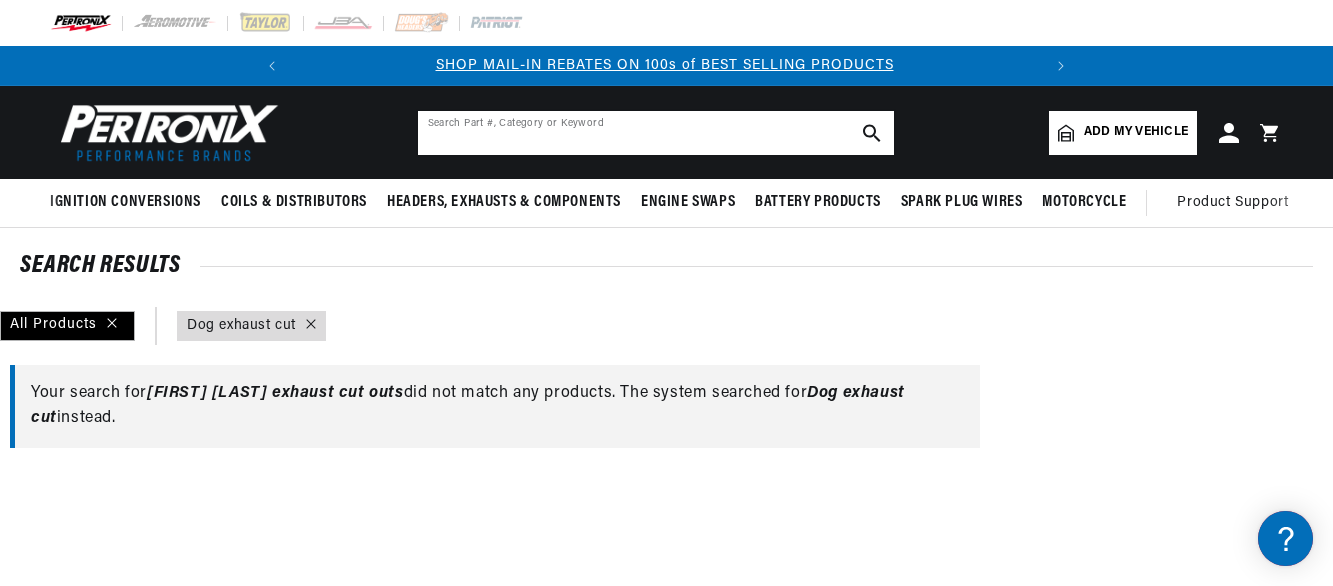 scroll, scrollTop: 0, scrollLeft: 0, axis: both 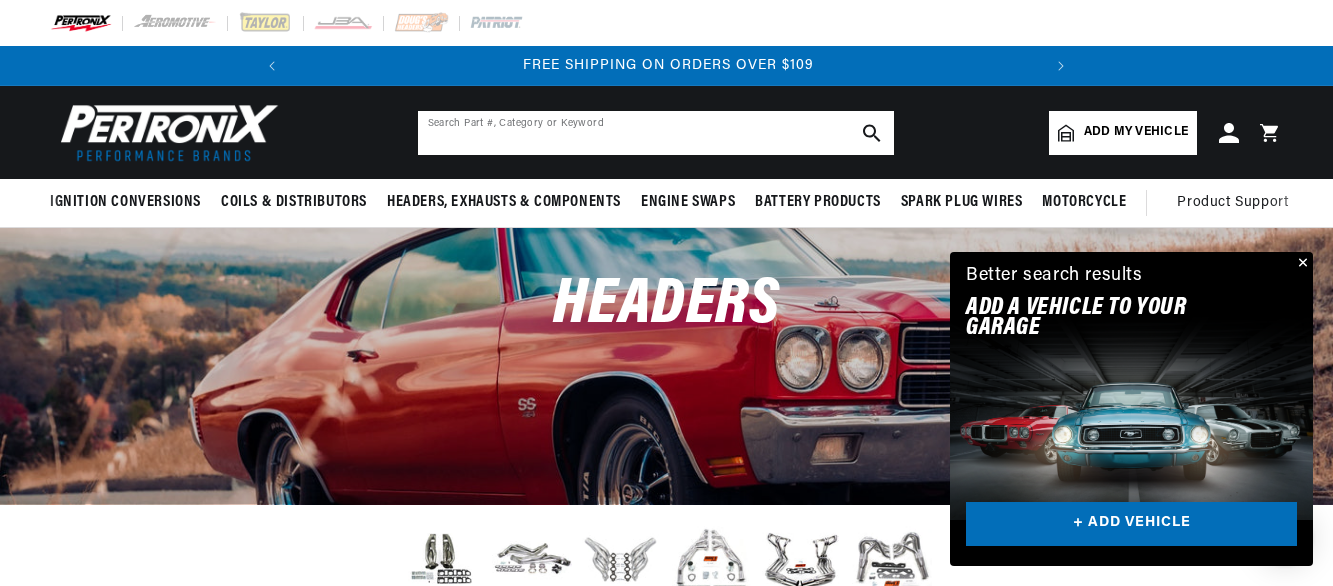 click at bounding box center (656, 133) 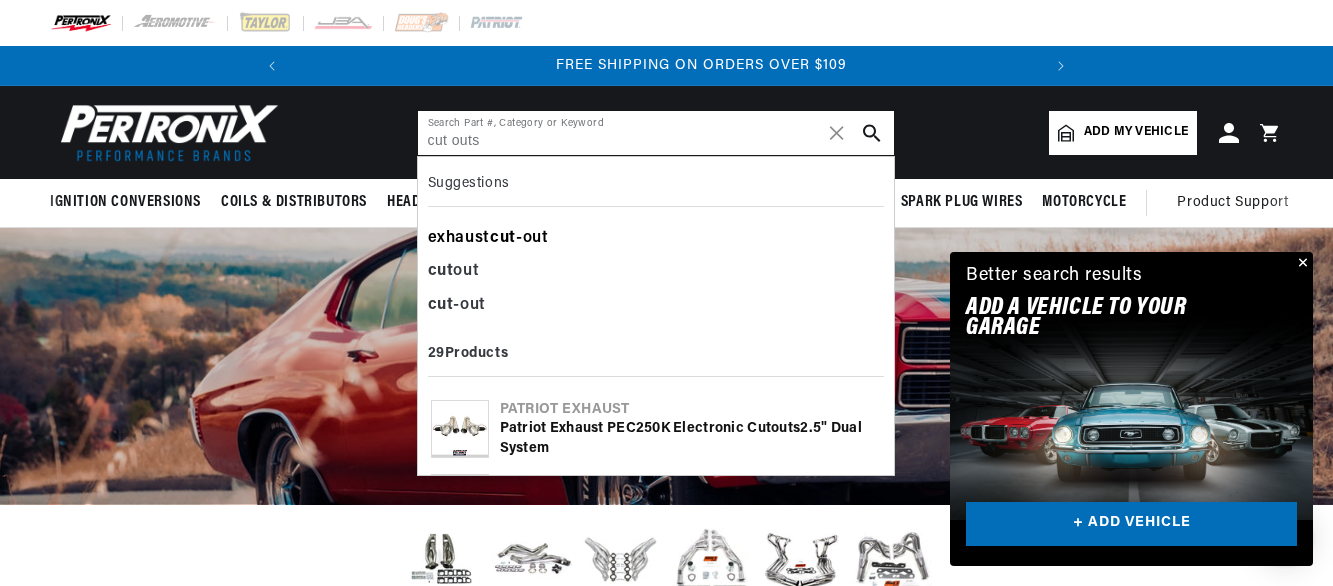 scroll, scrollTop: 0, scrollLeft: 747, axis: horizontal 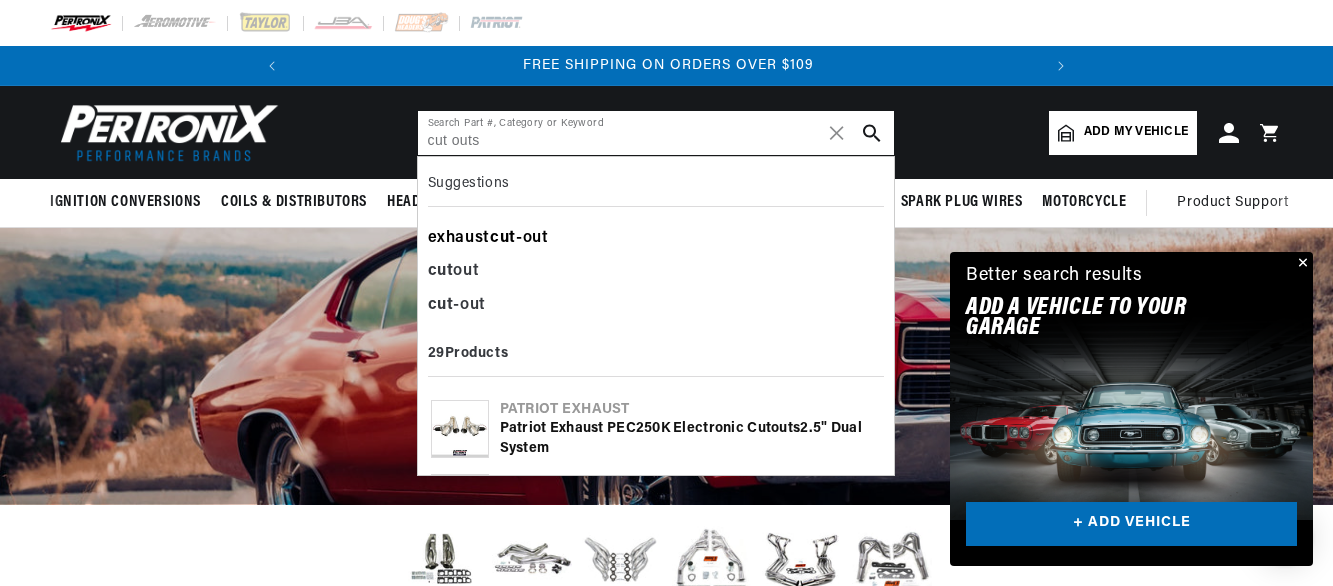 type on "cut outs" 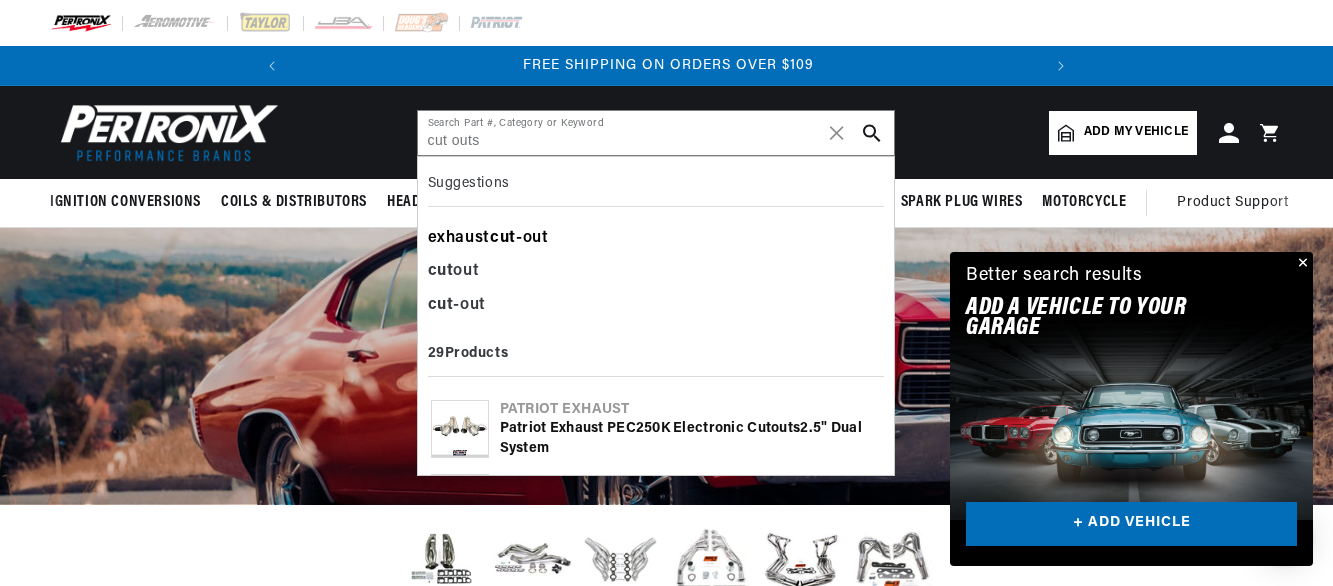 click on "exhaust  cut -out" at bounding box center (656, 239) 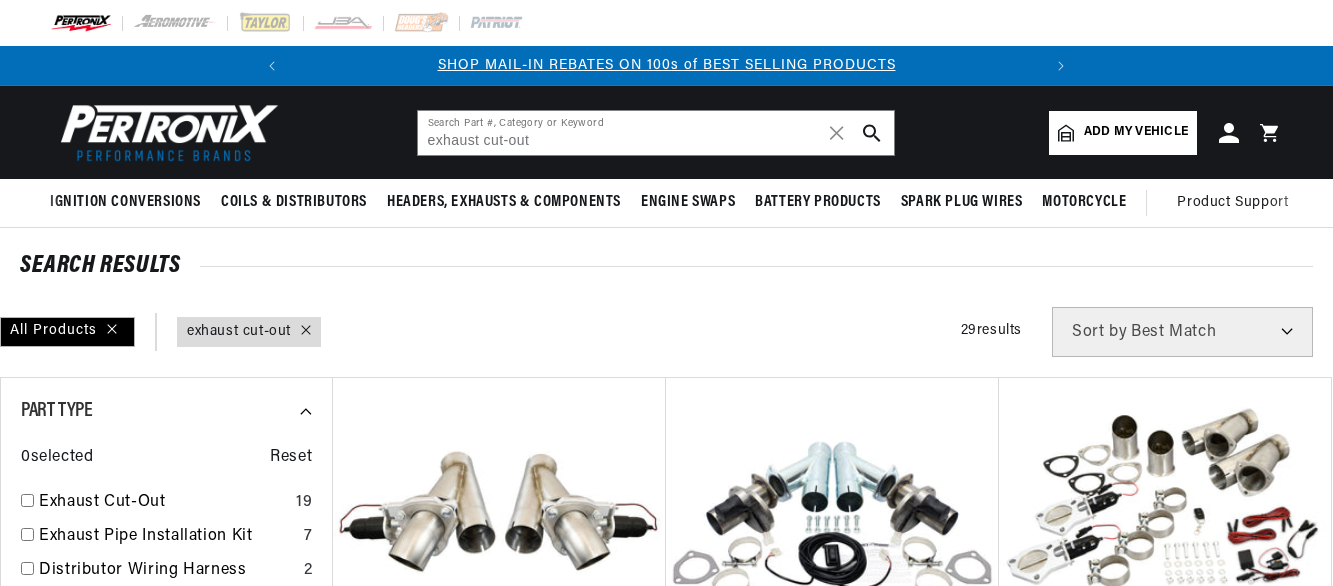scroll, scrollTop: 0, scrollLeft: 0, axis: both 